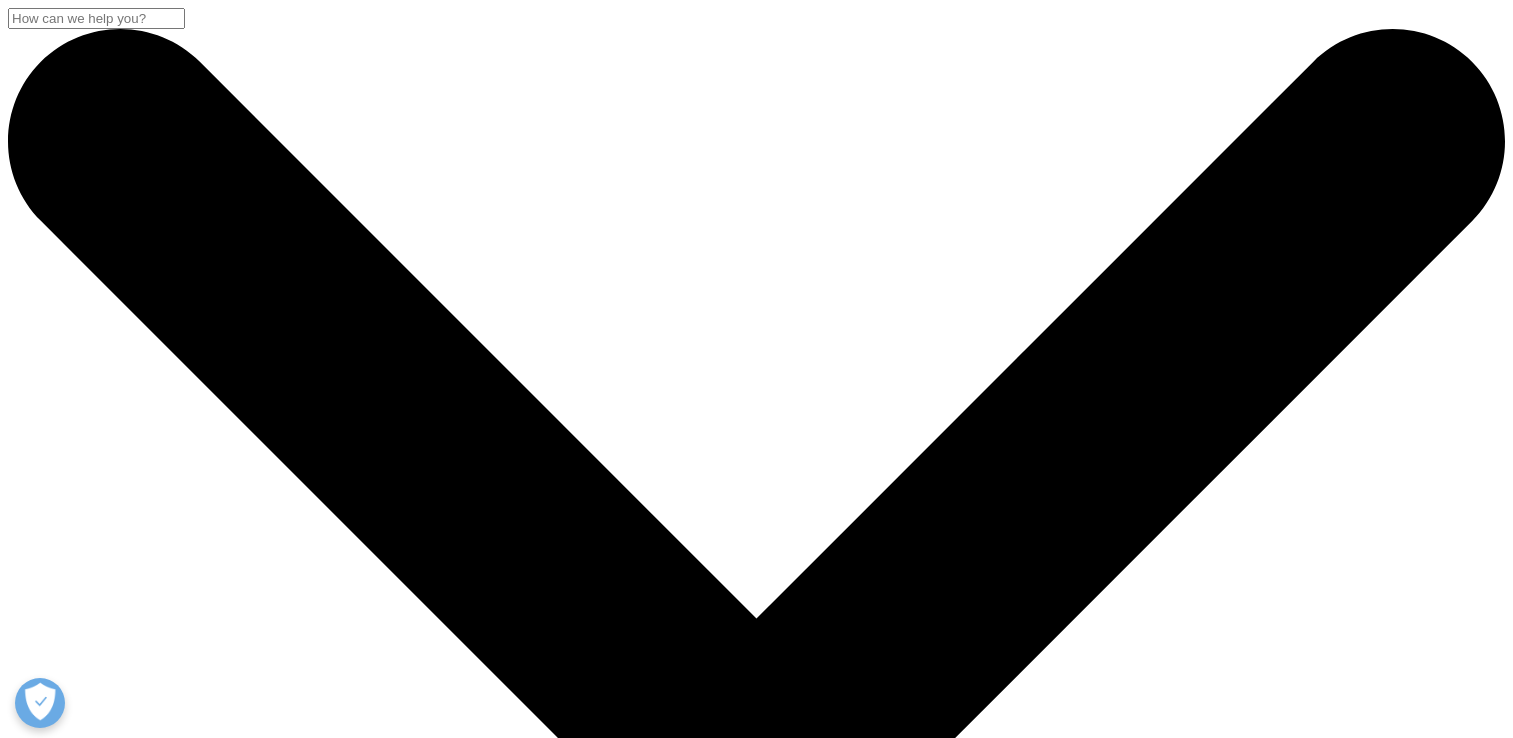 scroll, scrollTop: 0, scrollLeft: 0, axis: both 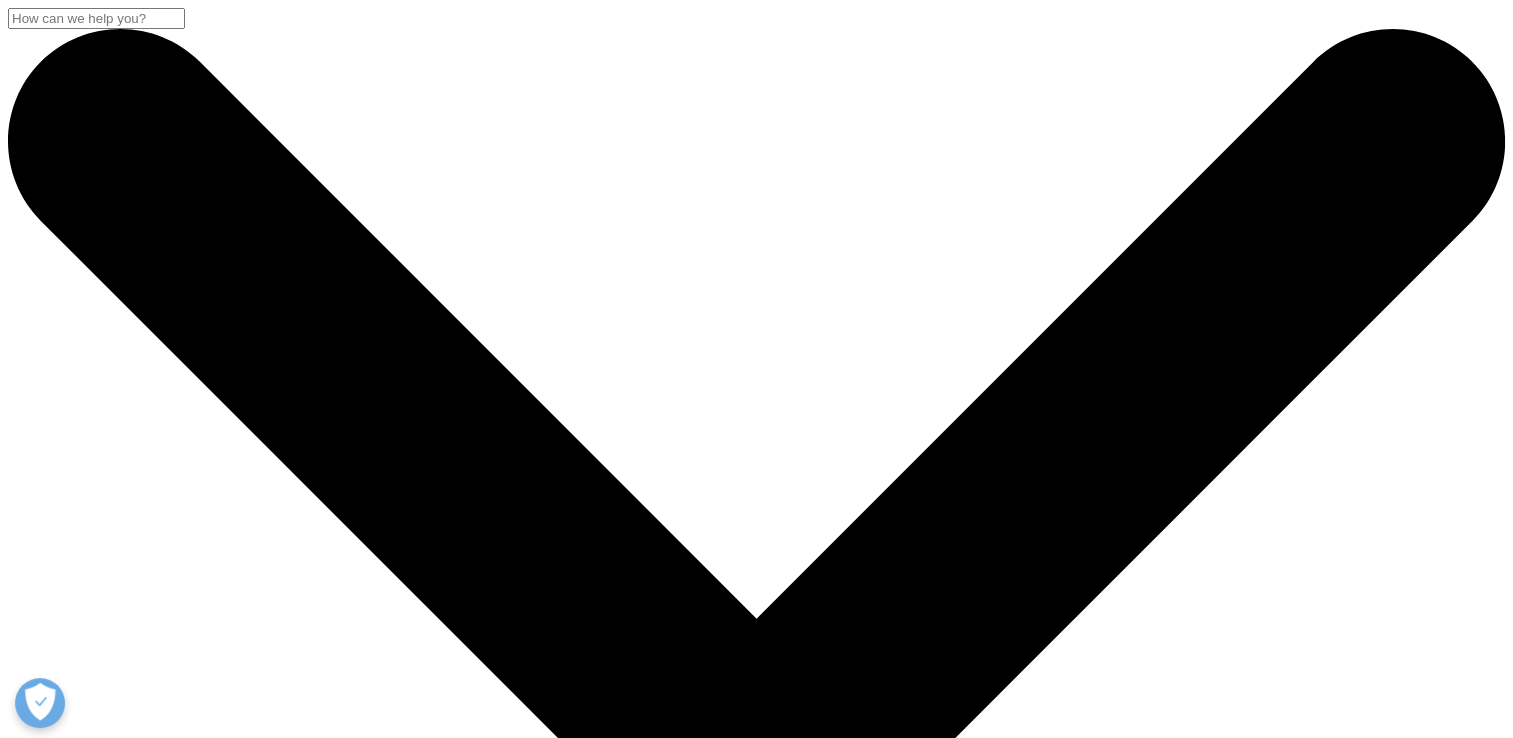click on "Choose a Region" at bounding box center (82, 4578) 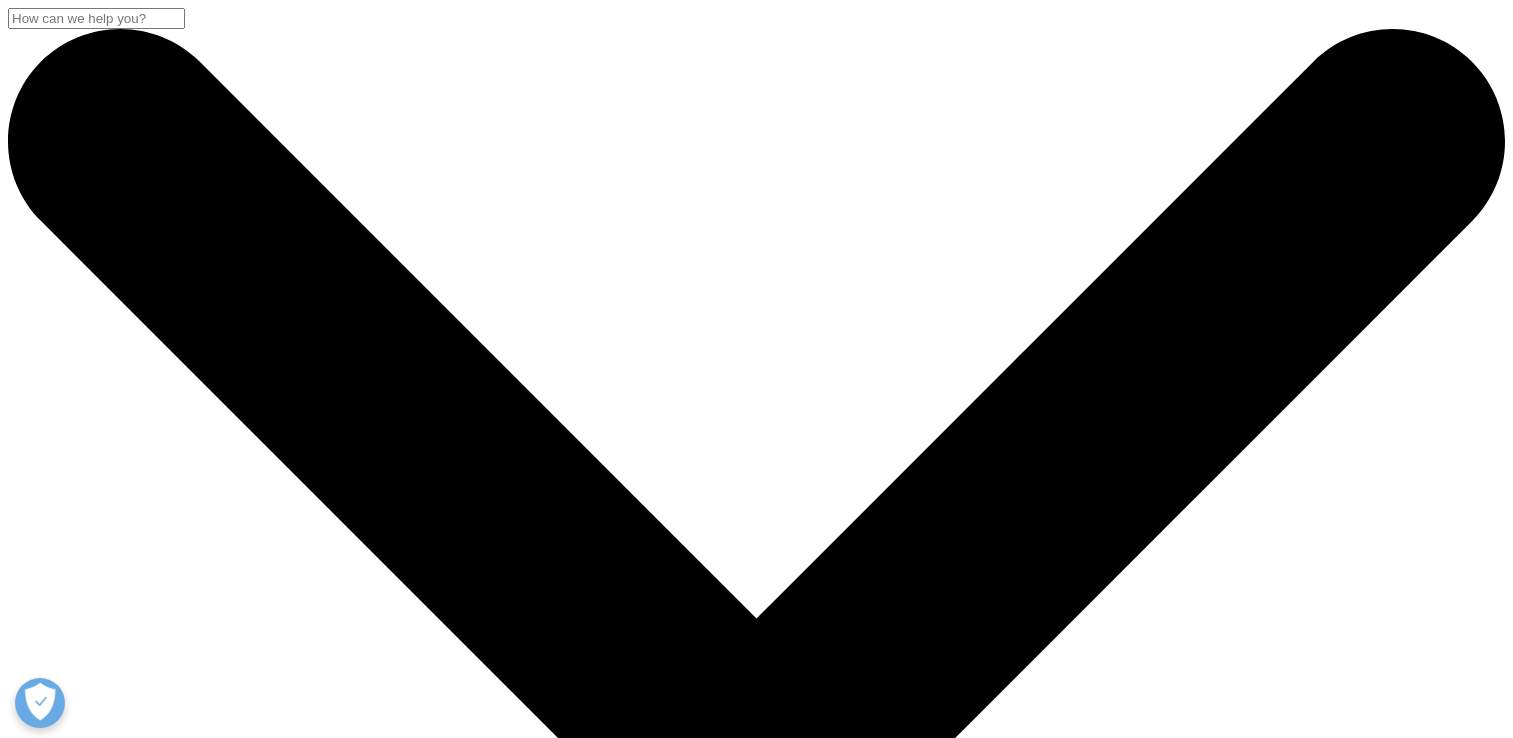 scroll, scrollTop: 0, scrollLeft: 0, axis: both 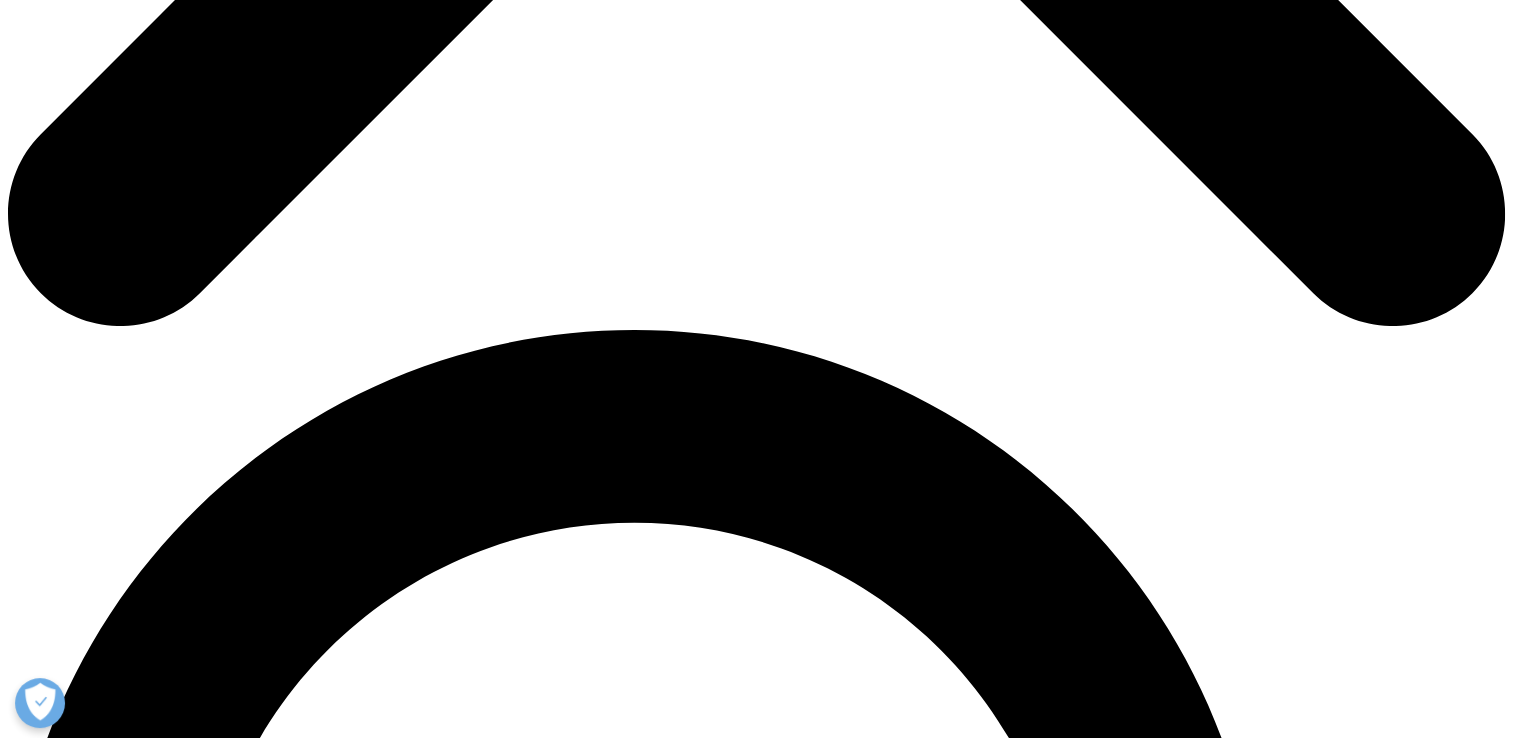 click on "Contact Us" at bounding box center (44, 11473) 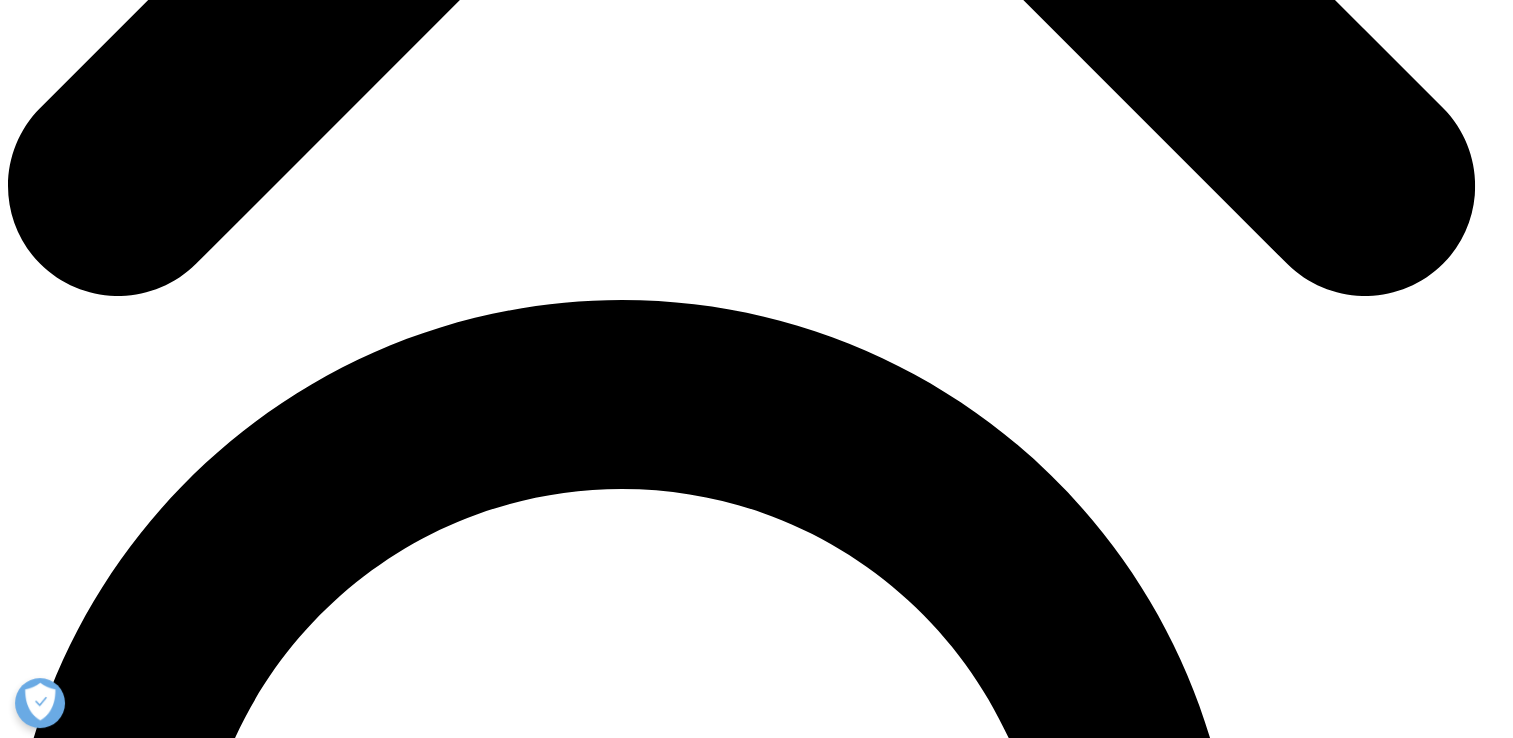 click on "visit our Contact Us page" at bounding box center (1125, 16382) 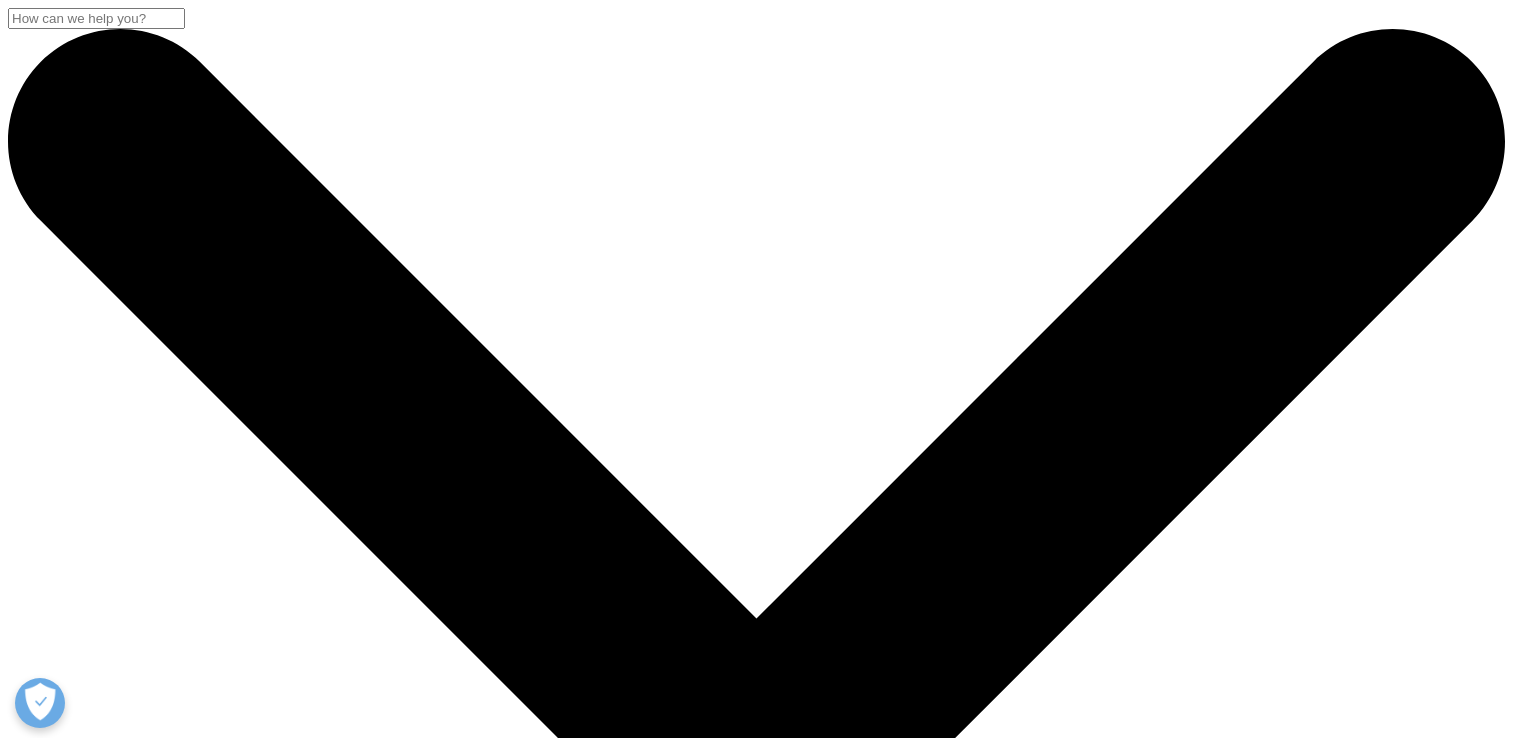 scroll, scrollTop: 0, scrollLeft: 0, axis: both 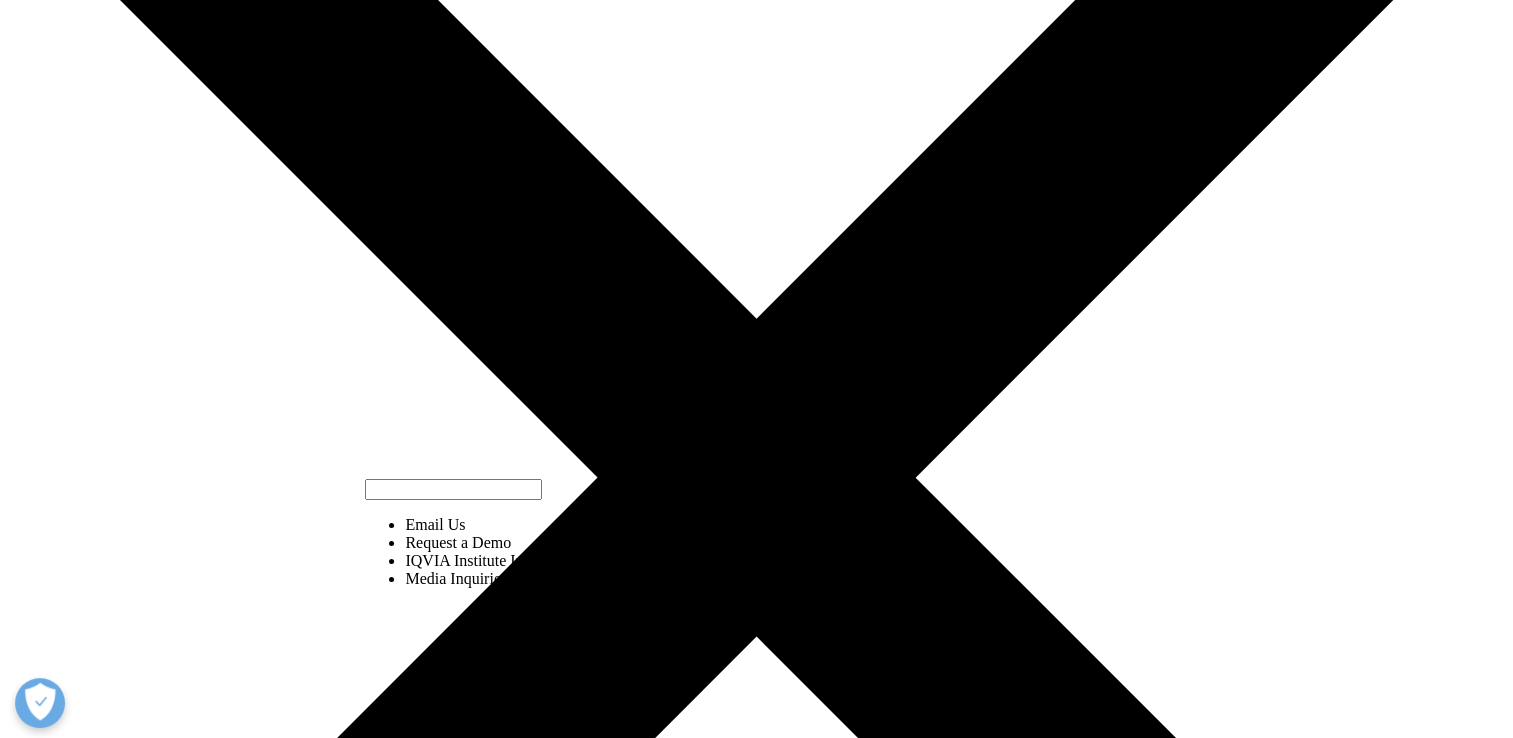 click on "Email Us" at bounding box center [217, 24069] 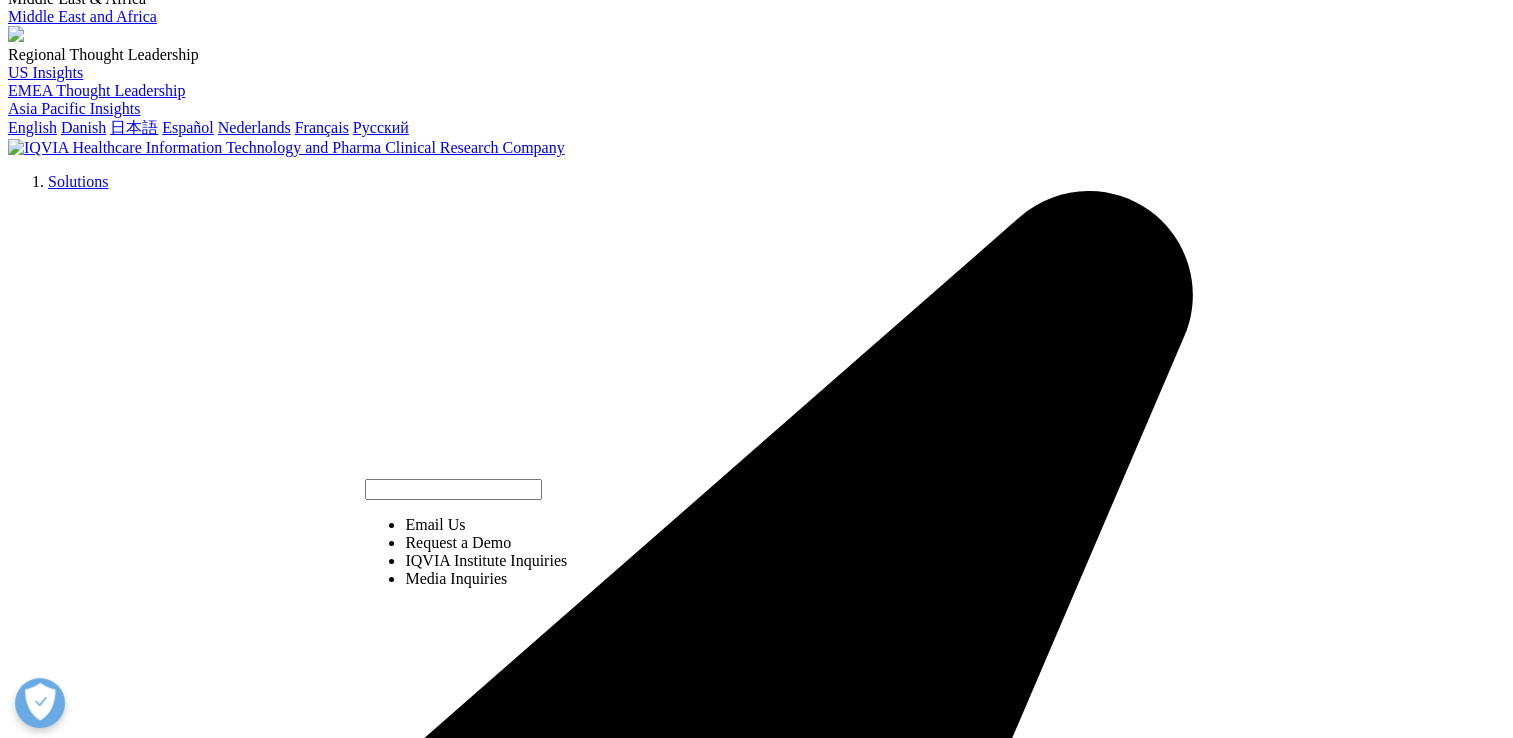 click on "Email Us" at bounding box center (217, 16938) 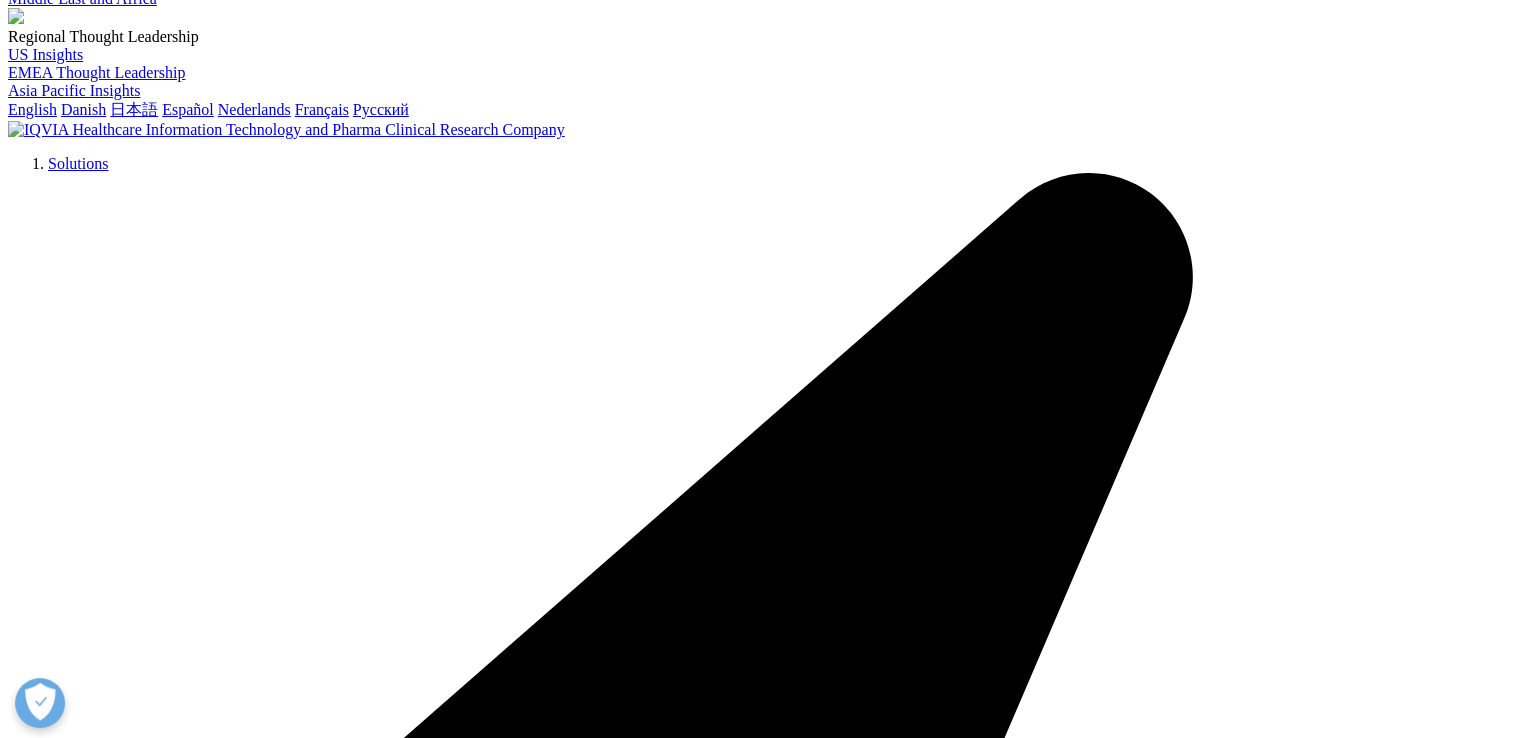 scroll, scrollTop: 500, scrollLeft: 0, axis: vertical 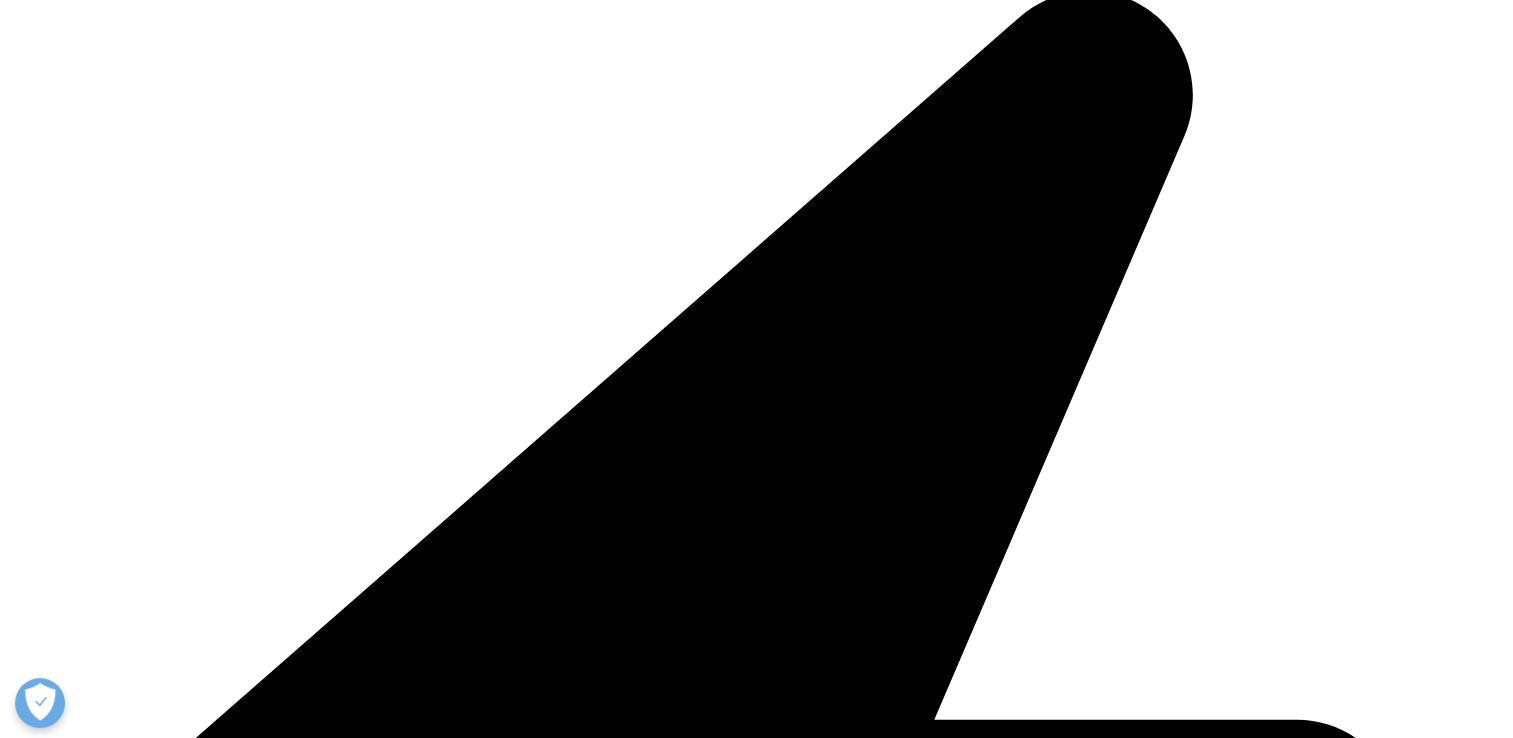 click at bounding box center [315, 18063] 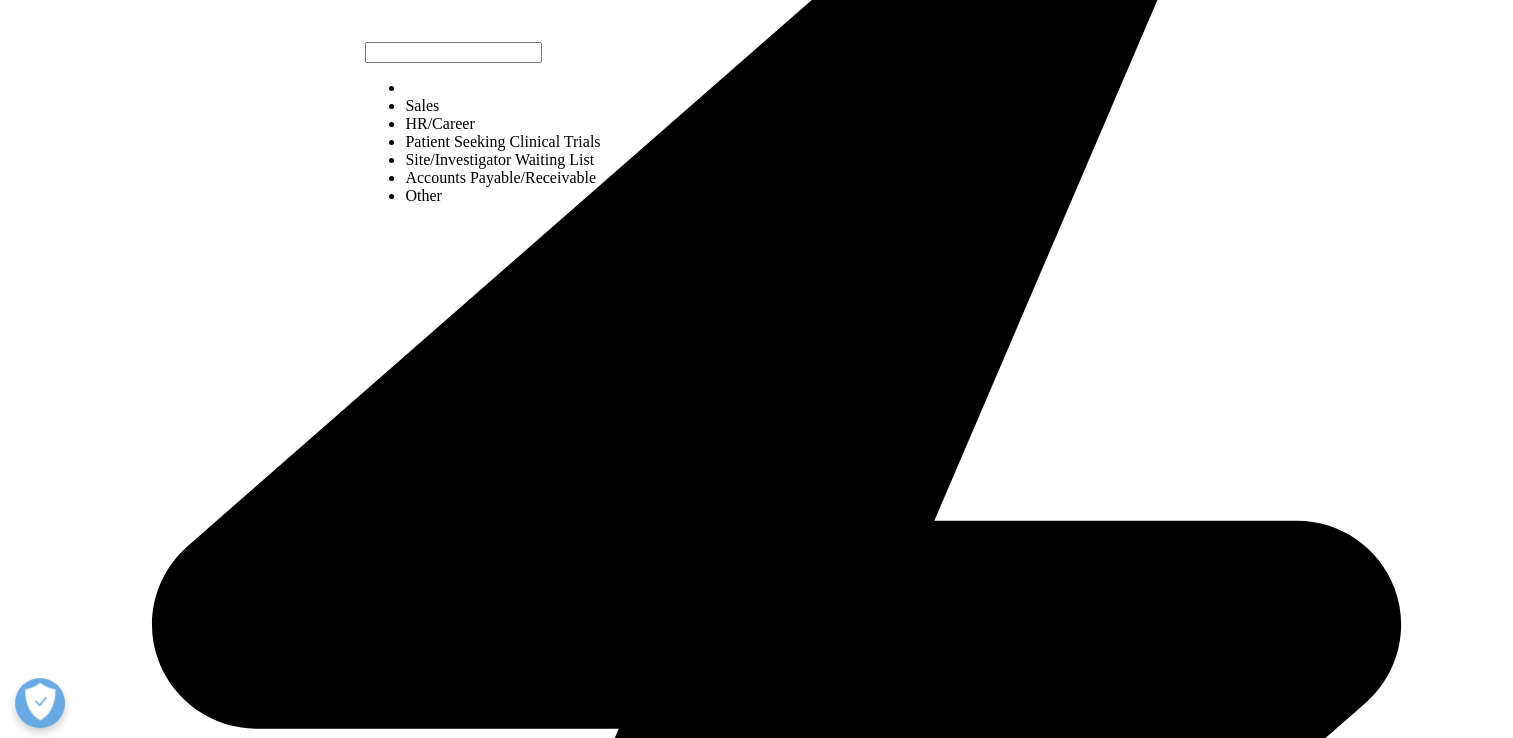 scroll, scrollTop: 700, scrollLeft: 0, axis: vertical 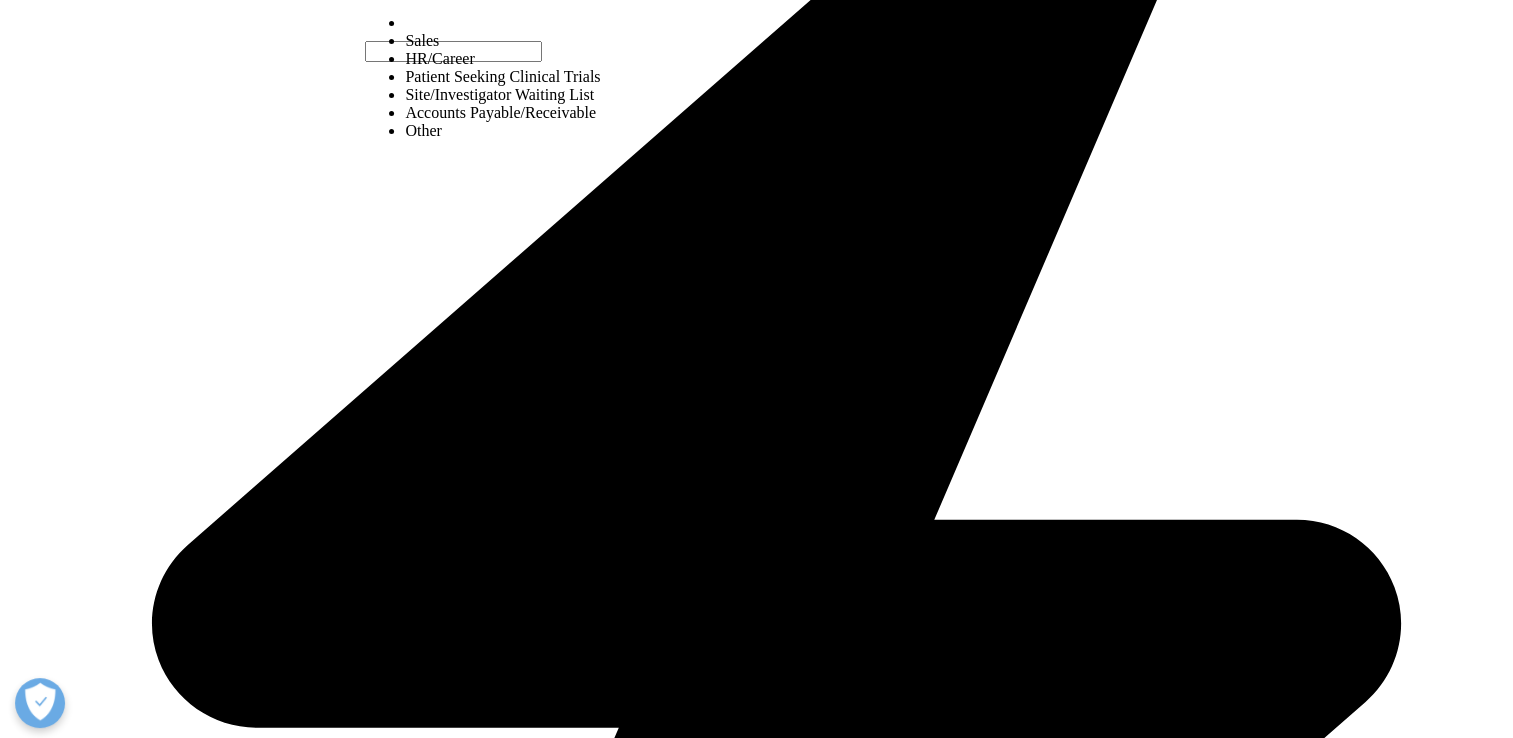 select on "Other" 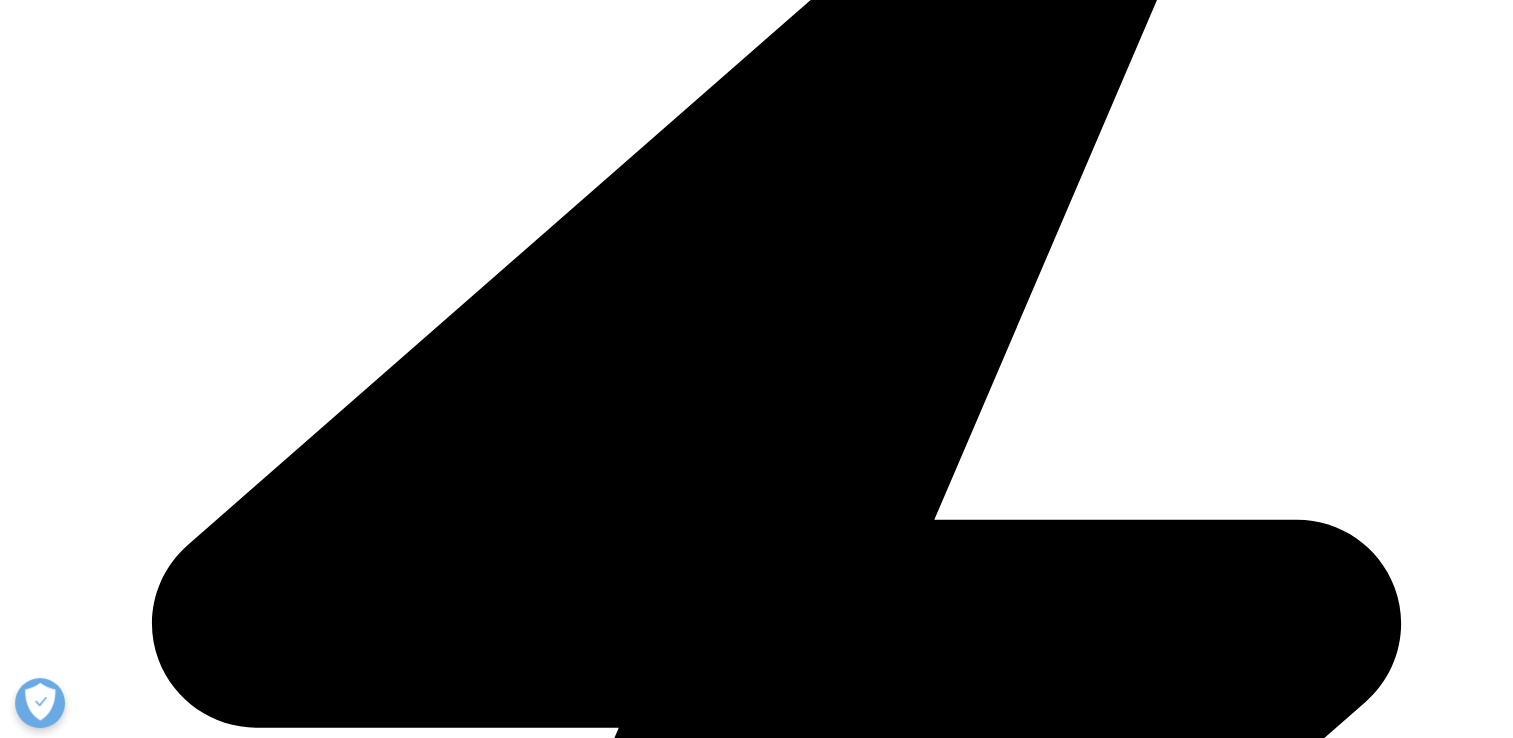 scroll, scrollTop: 695, scrollLeft: 0, axis: vertical 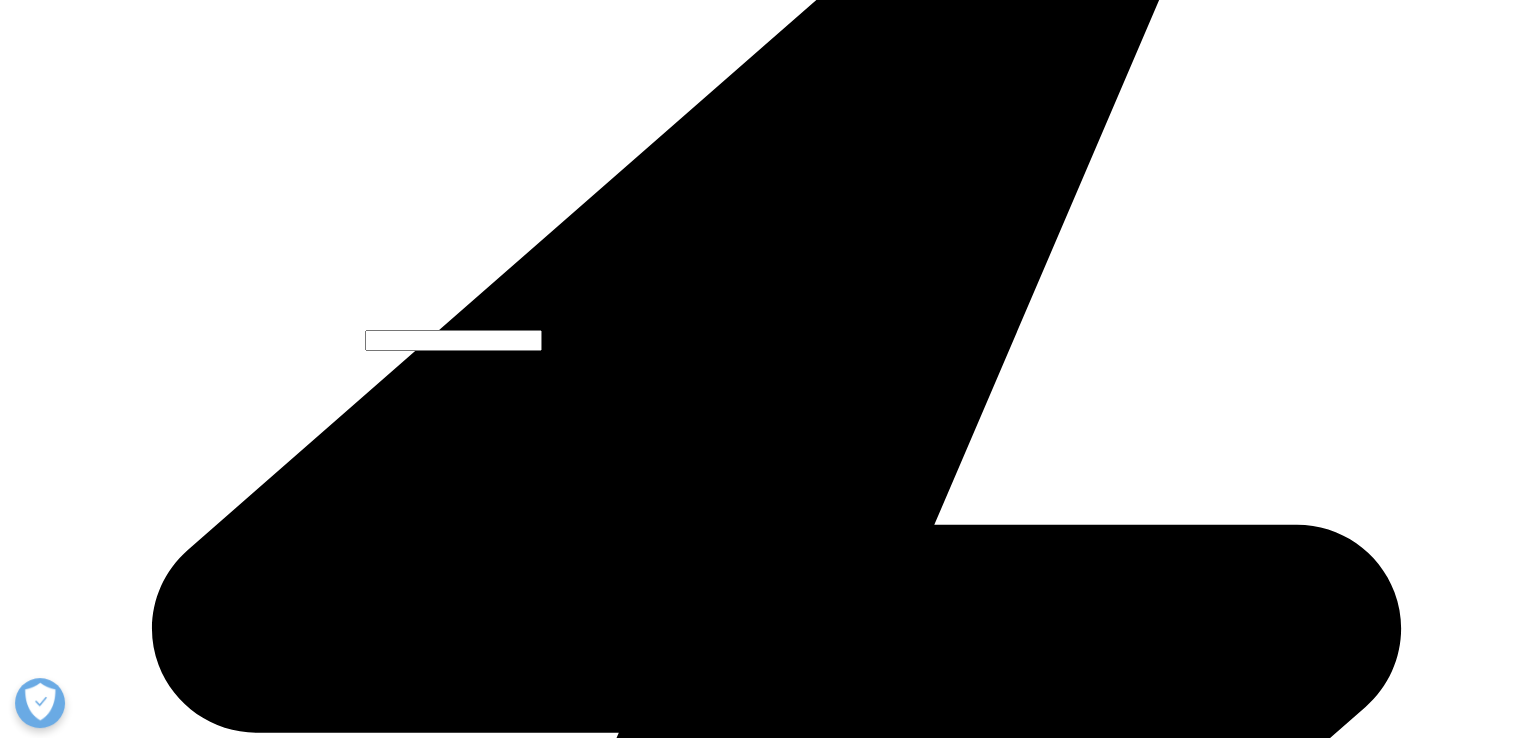 click at bounding box center (472, 25061) 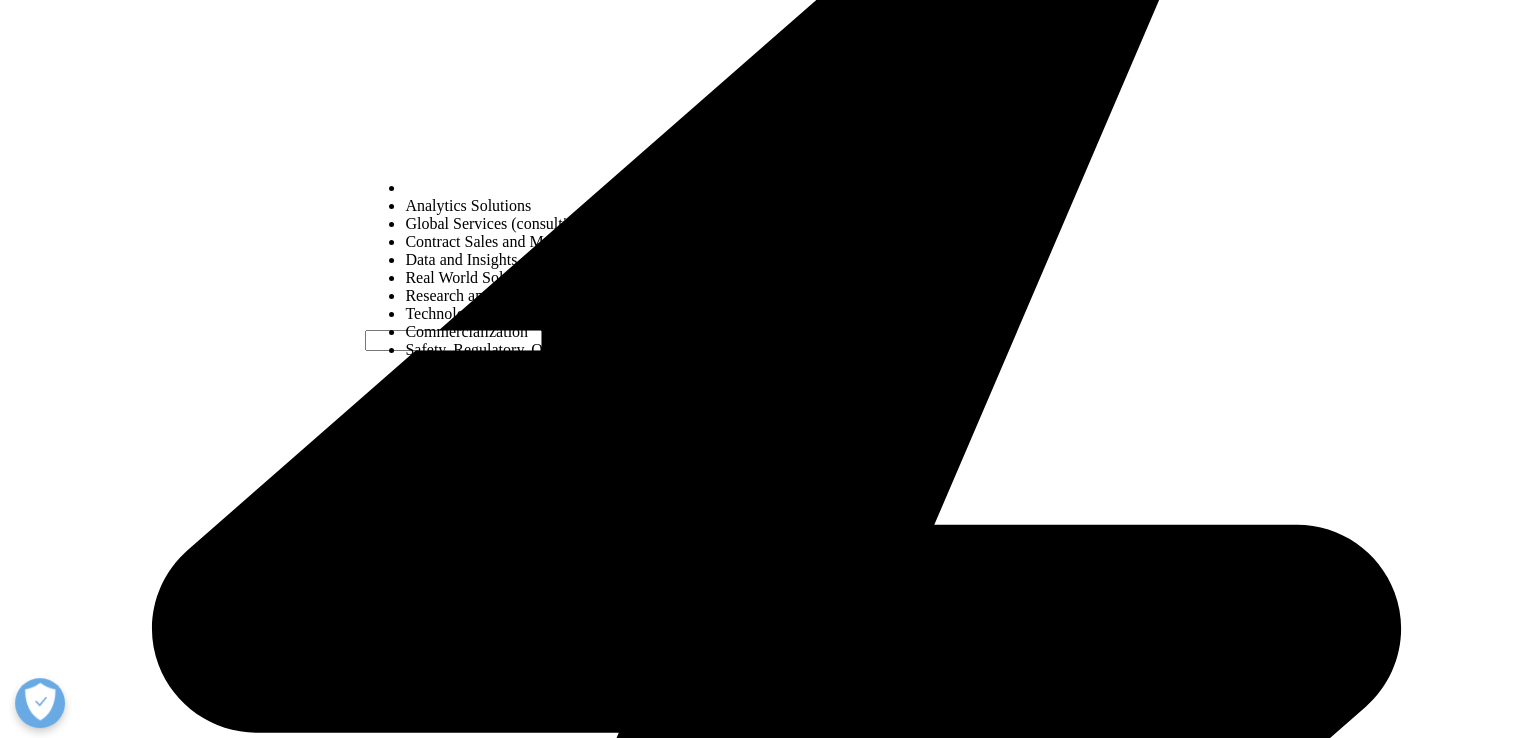 select on "Research and Development Solutions" 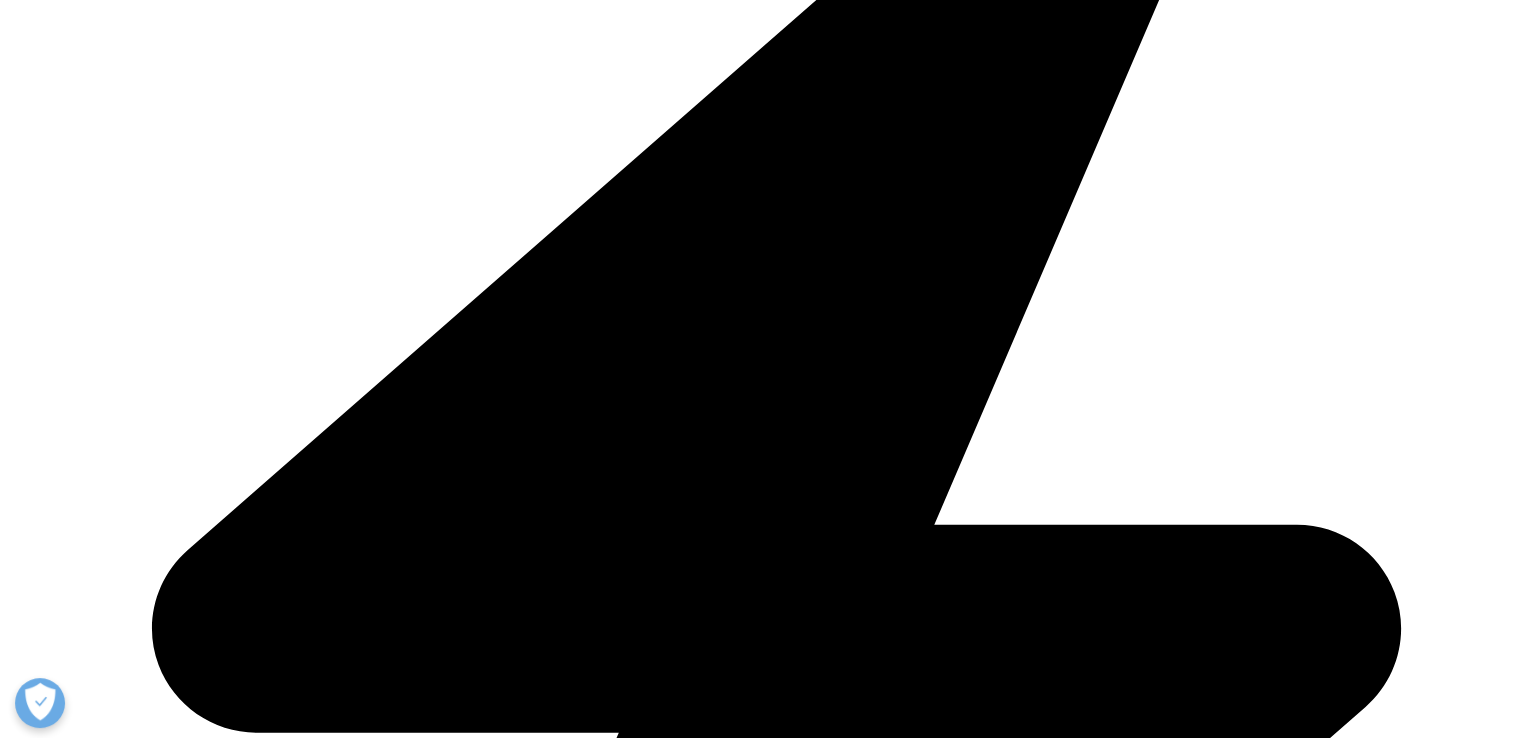 click on "Email Address" at bounding box center [194, 25082] 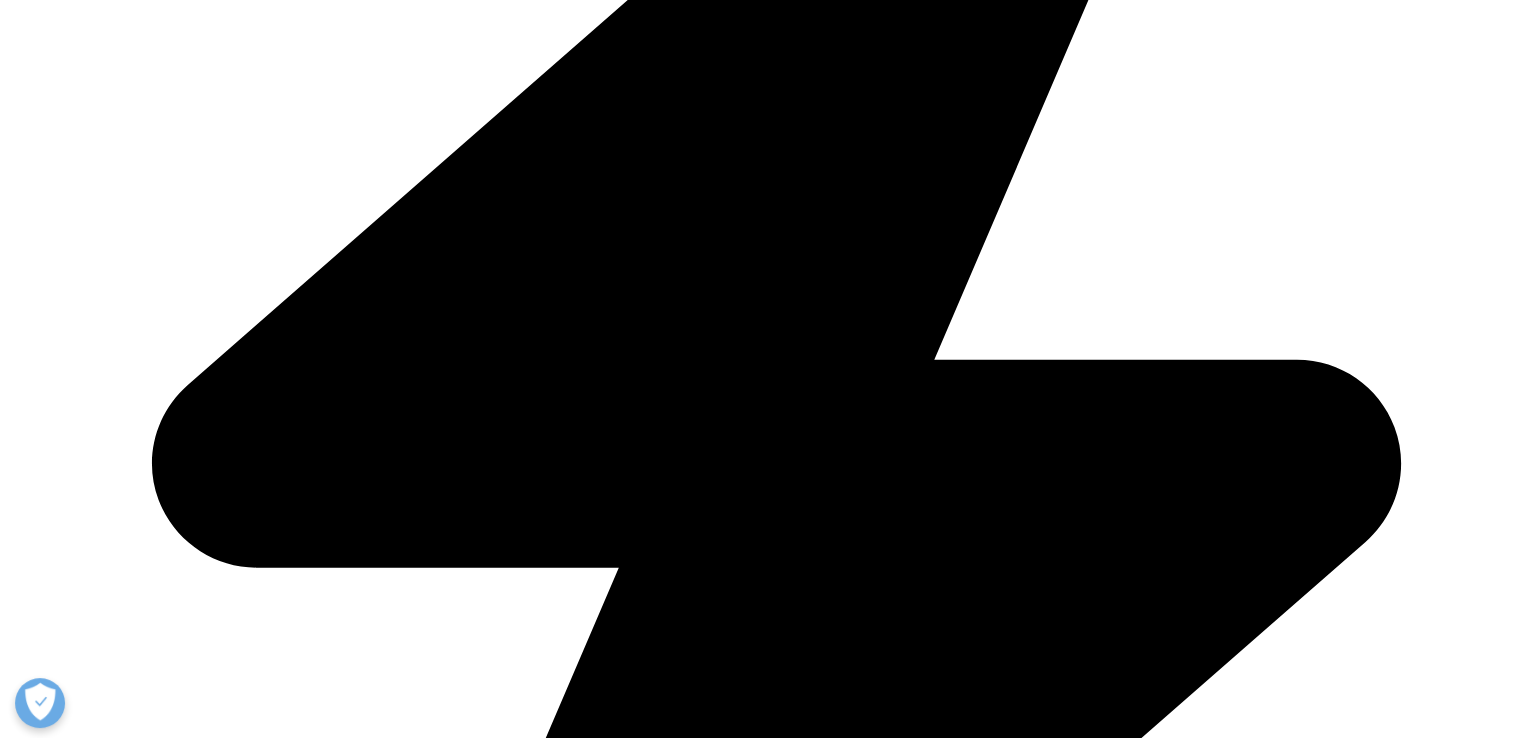 scroll, scrollTop: 895, scrollLeft: 0, axis: vertical 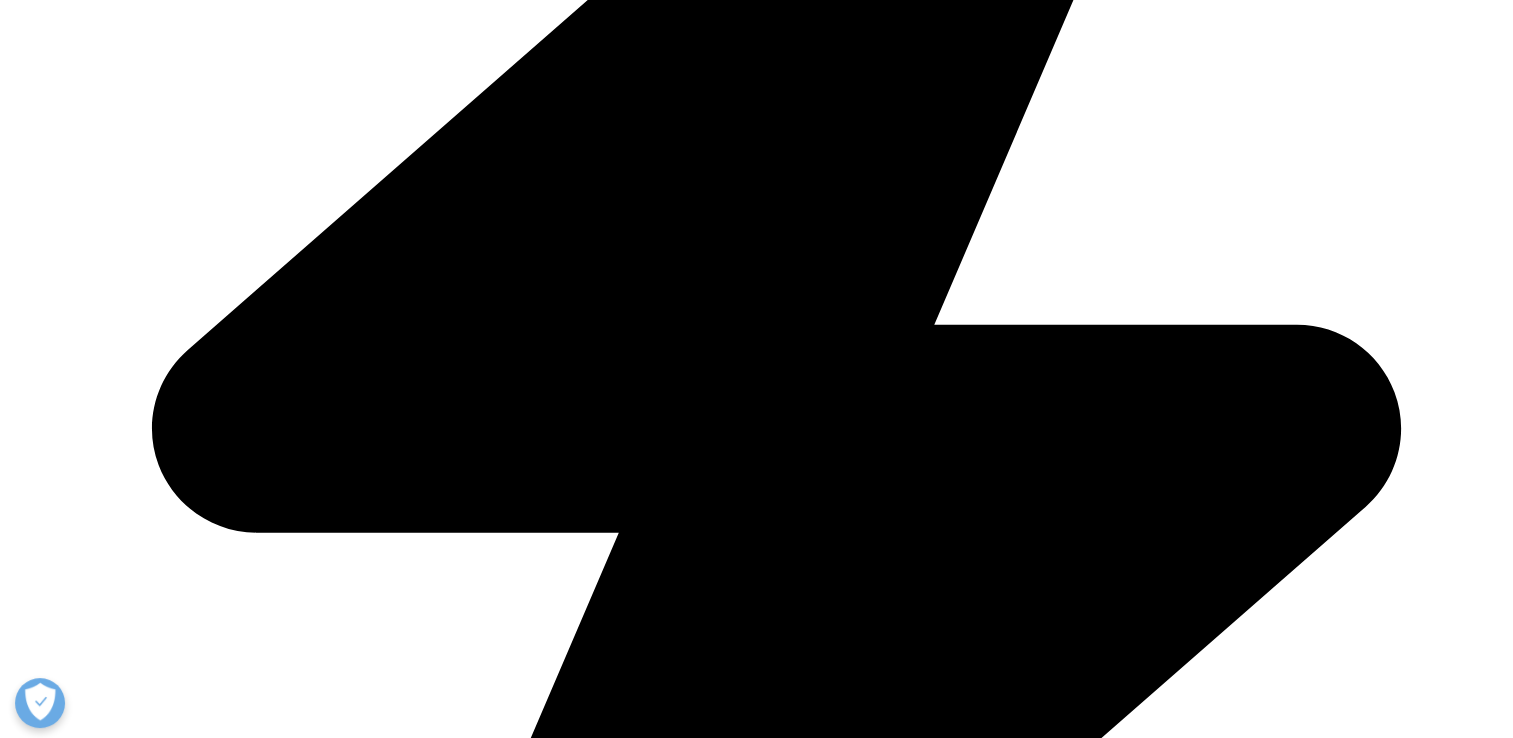 click on "Opt-in - by selecting this box, I consent to receiving marketing communications and information about IQVIA's offering by email." at bounding box center [435, 24971] 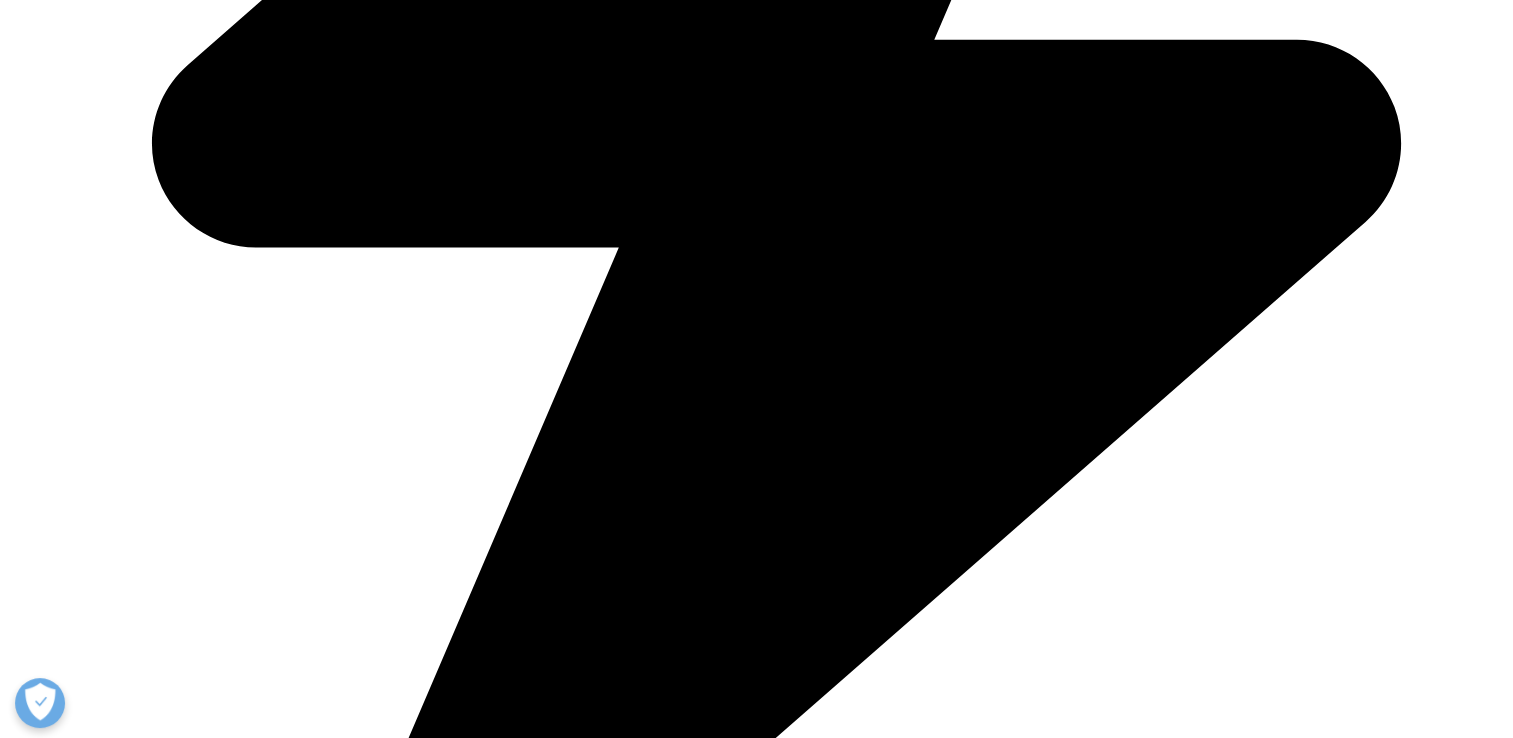 scroll, scrollTop: 1295, scrollLeft: 0, axis: vertical 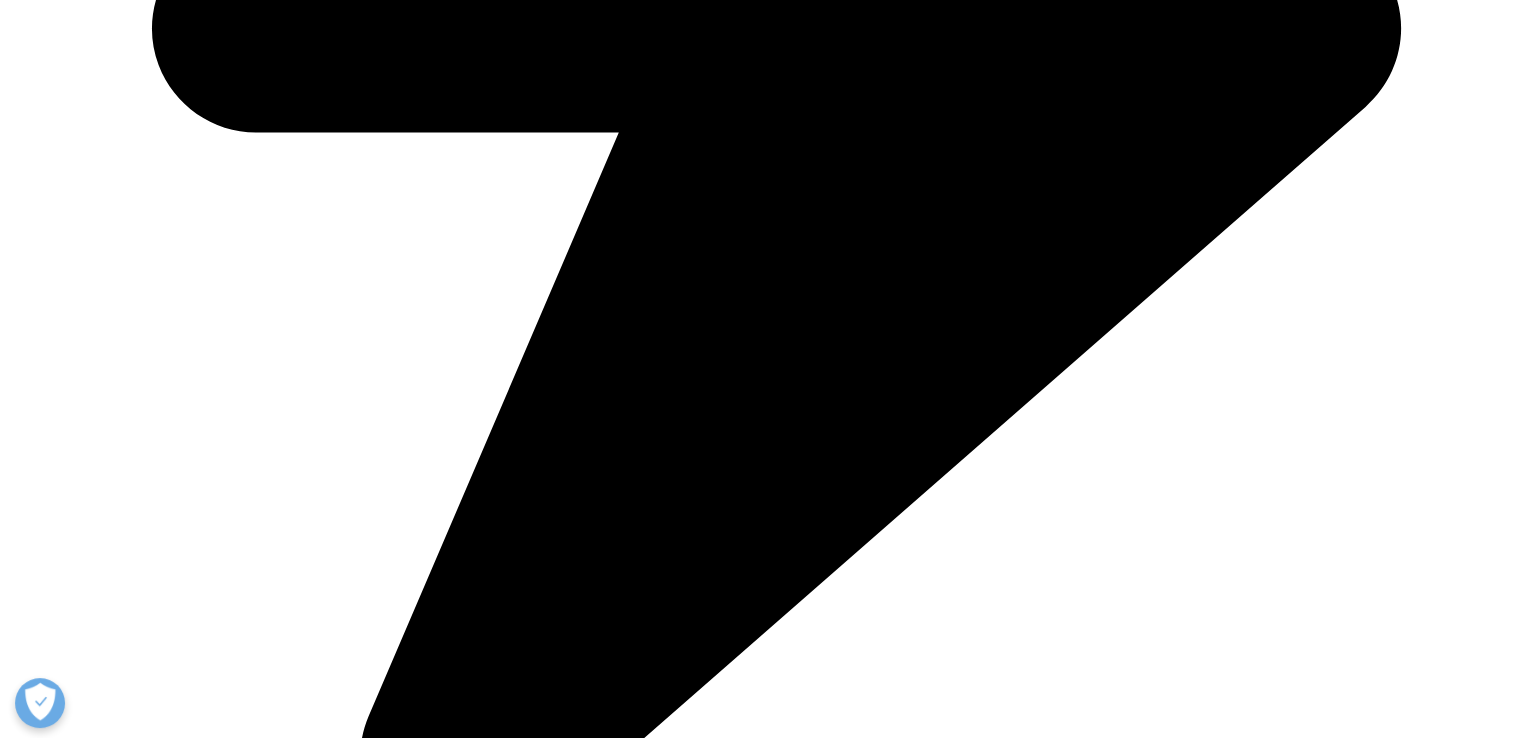 type on "Hello, requesting assistance and information in becoming a supplier/partner to Quality Health Limited - any assistance, greatly appreciated, many thanks, Matthew" 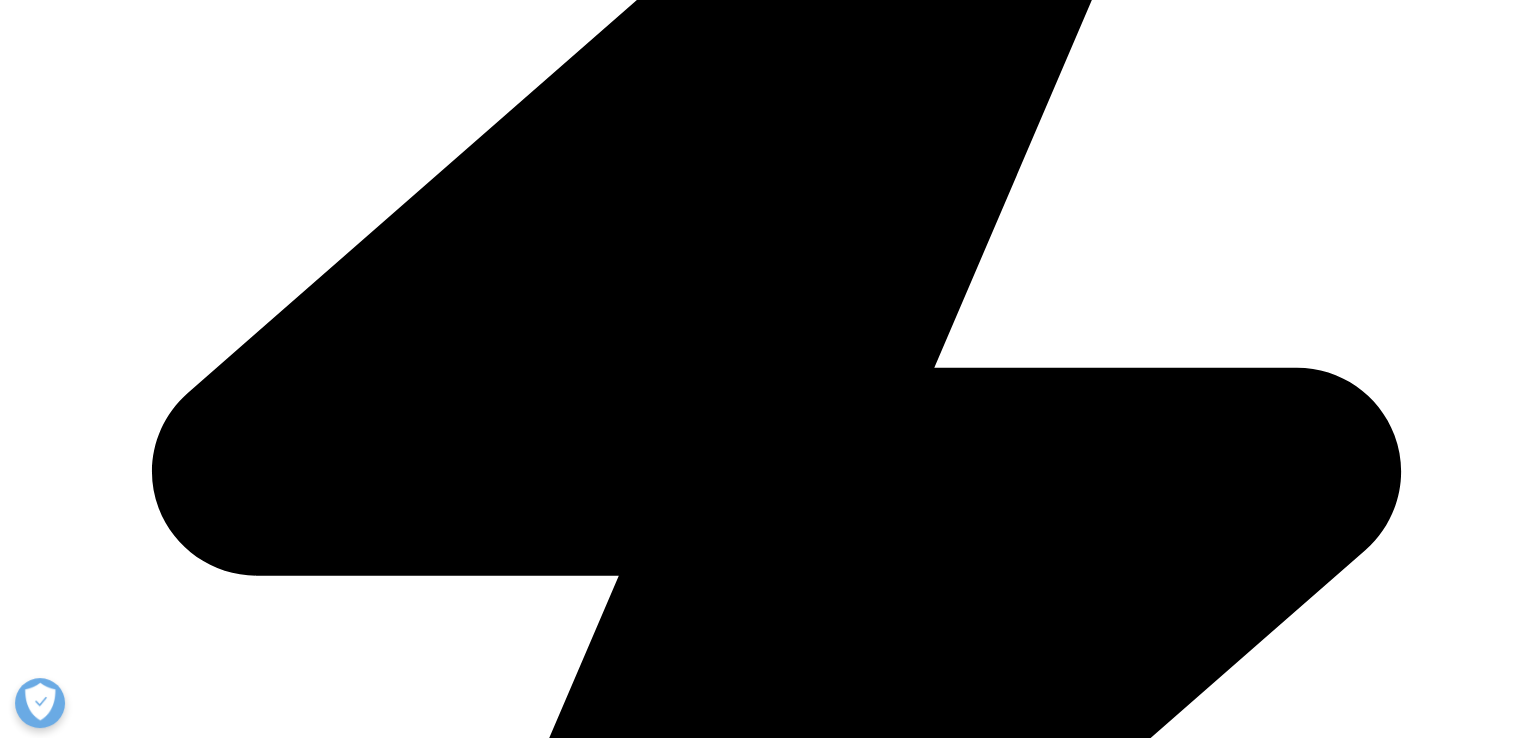 scroll, scrollTop: 701, scrollLeft: 0, axis: vertical 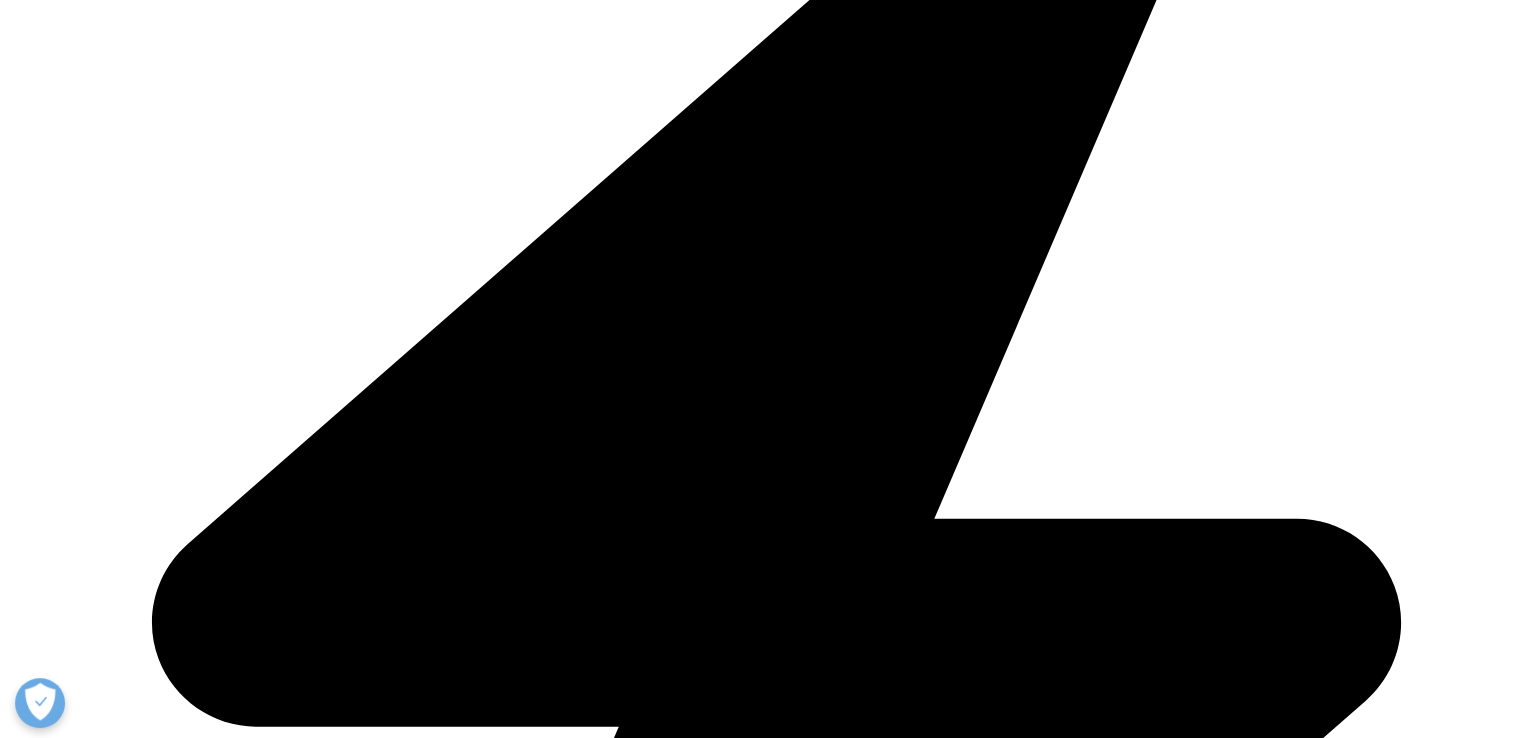 click on "Job Title" at bounding box center [156, 25015] 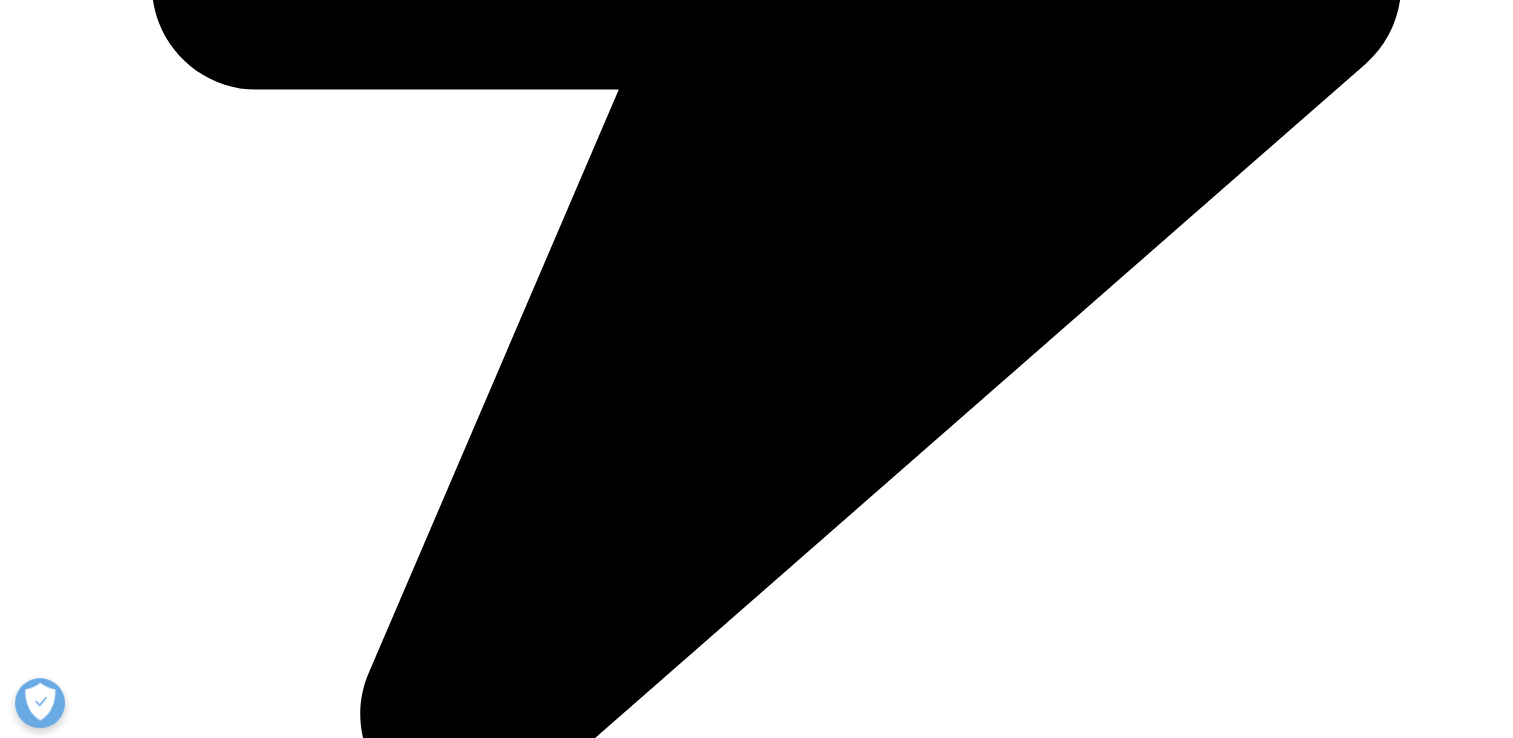 scroll, scrollTop: 1501, scrollLeft: 0, axis: vertical 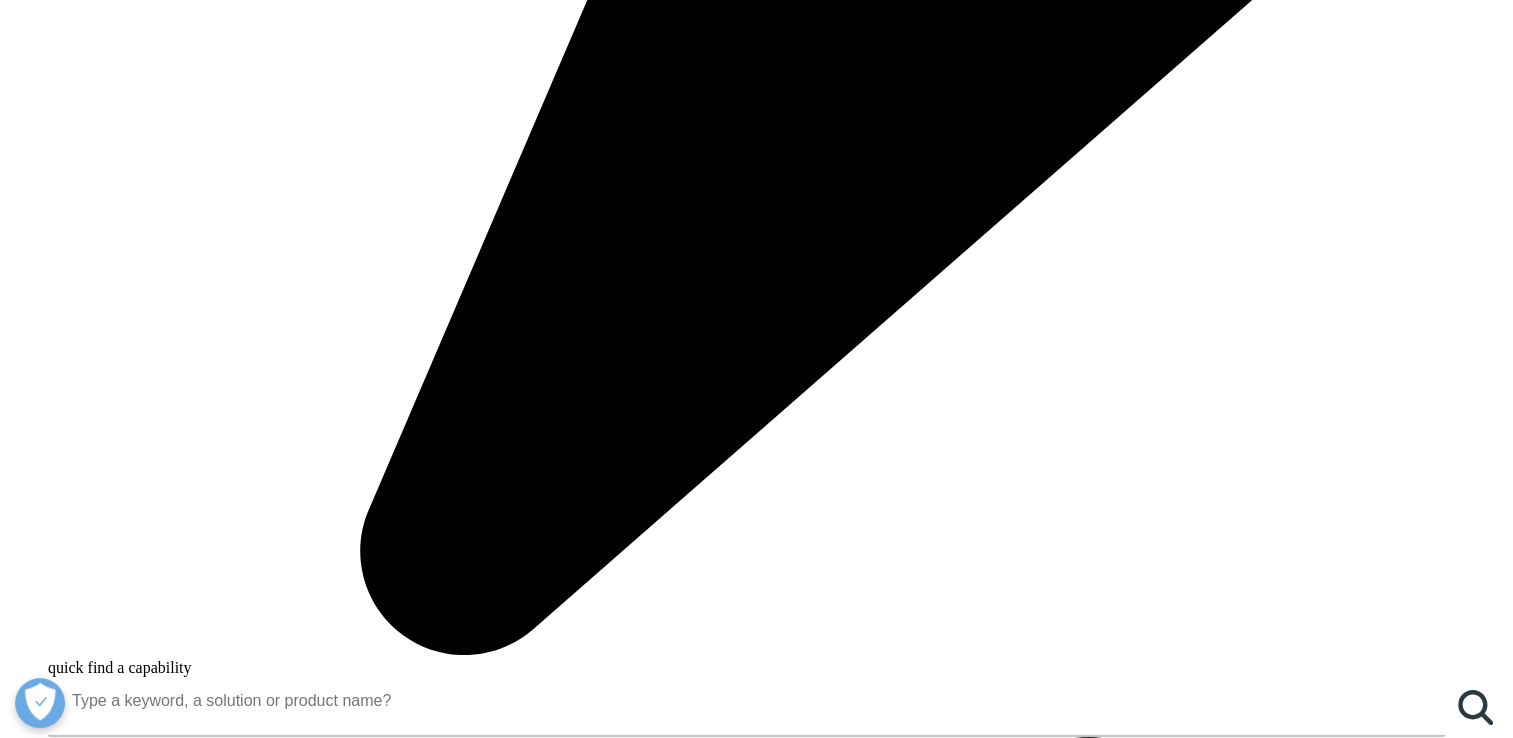 type on "[TITLE]" 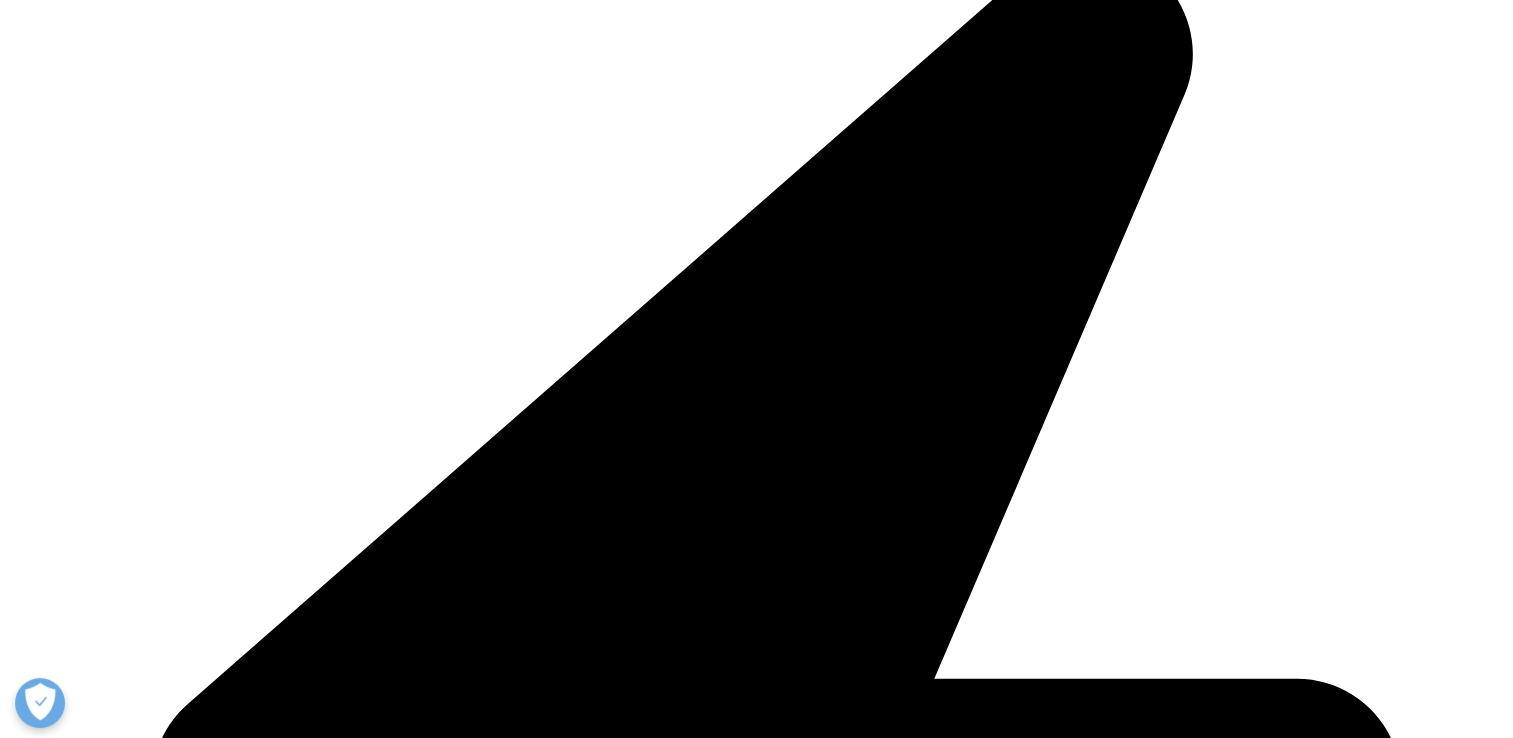 scroll, scrollTop: 841, scrollLeft: 0, axis: vertical 